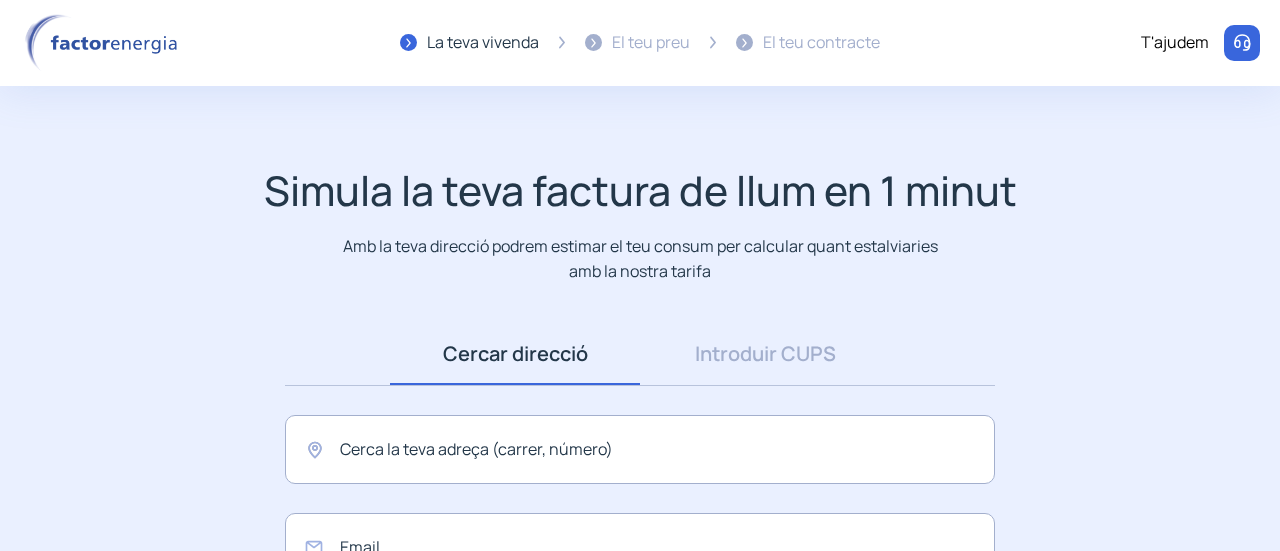 scroll, scrollTop: 0, scrollLeft: 0, axis: both 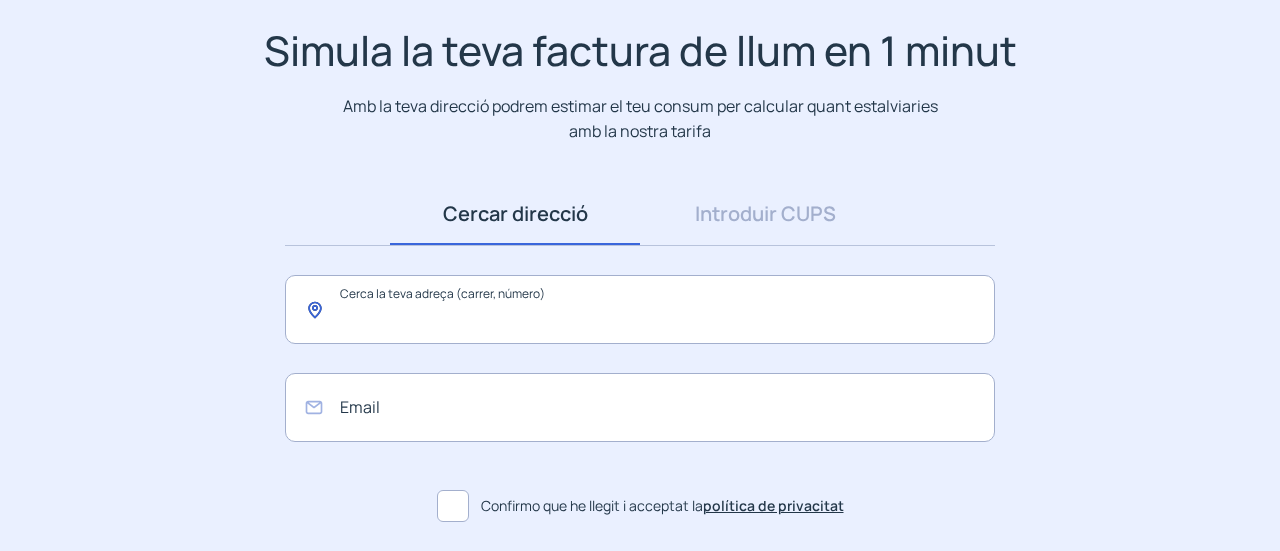 click at bounding box center (640, 309) 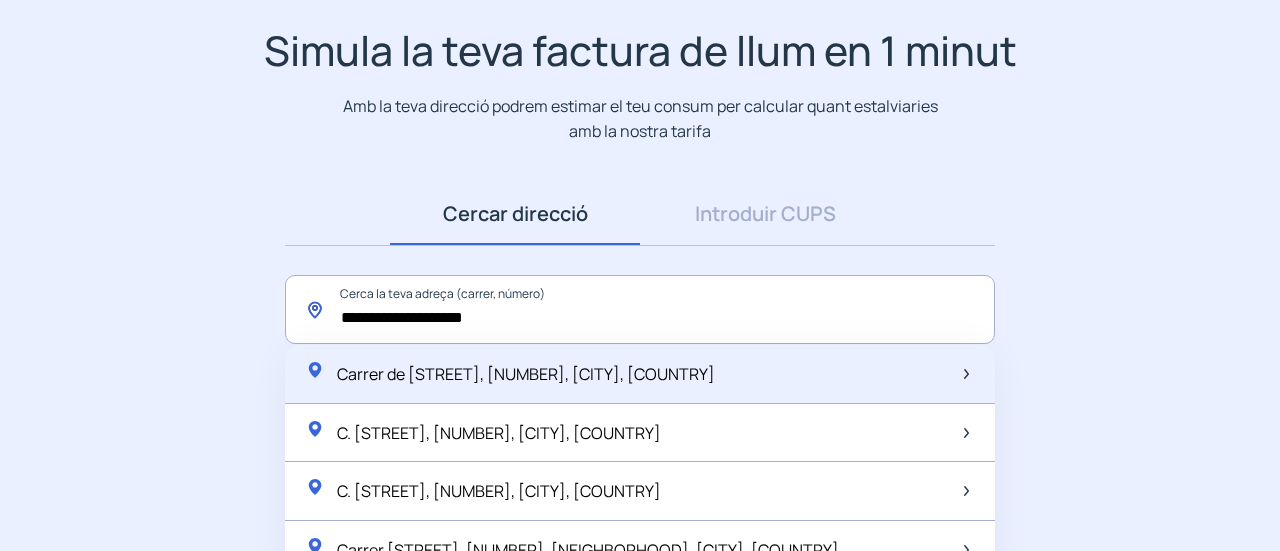 type on "**********" 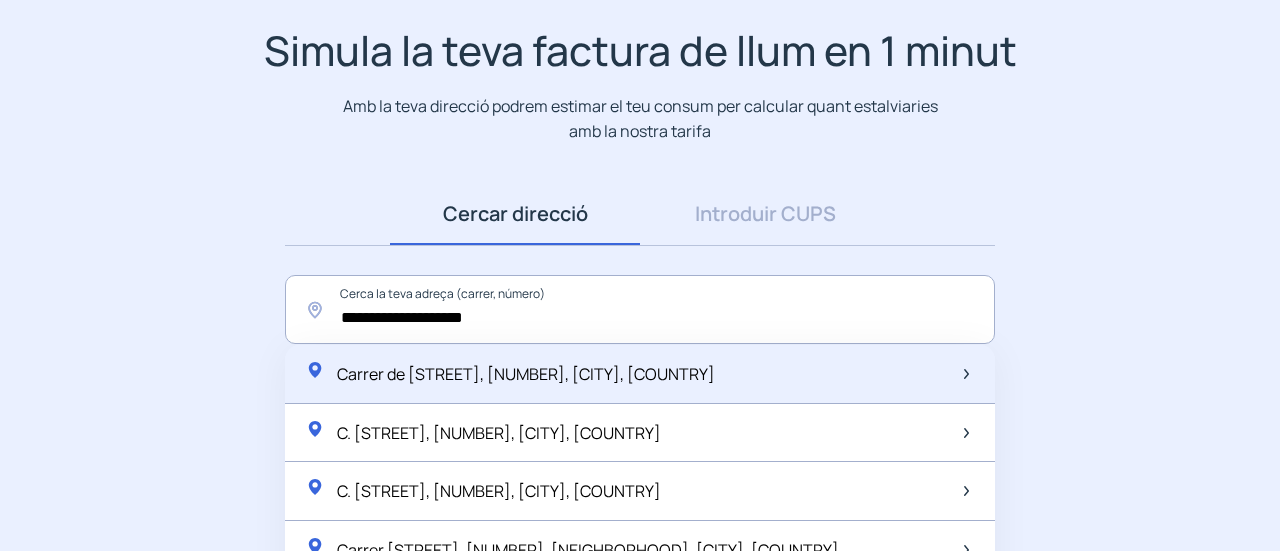 click on "Carrer de [STREET], [NUMBER], [CITY], [COUNTRY]" at bounding box center [526, 374] 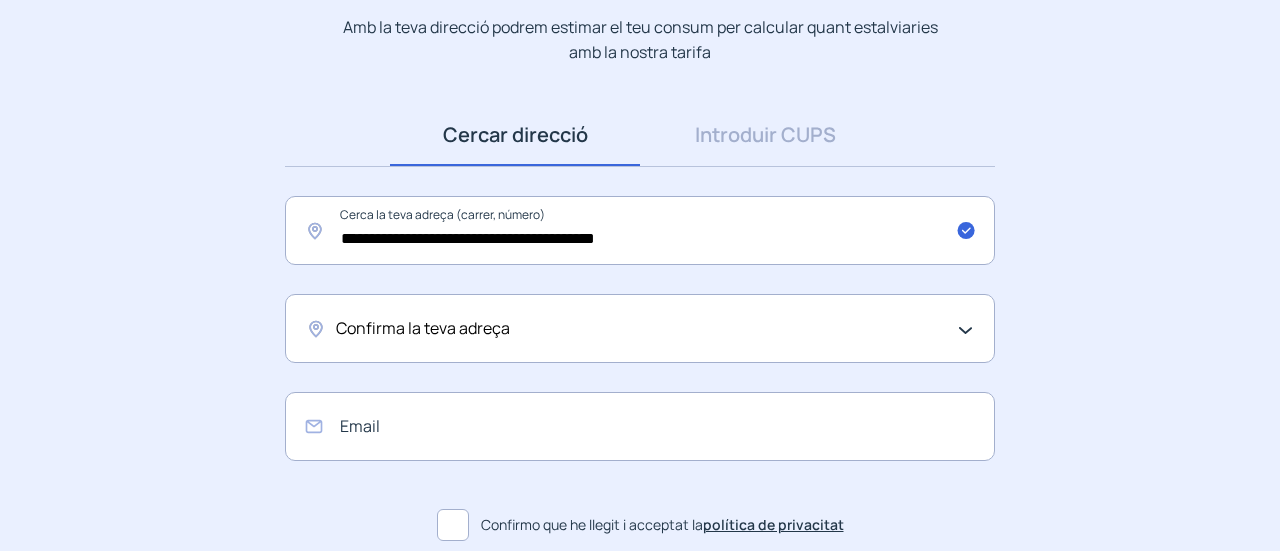 scroll, scrollTop: 226, scrollLeft: 0, axis: vertical 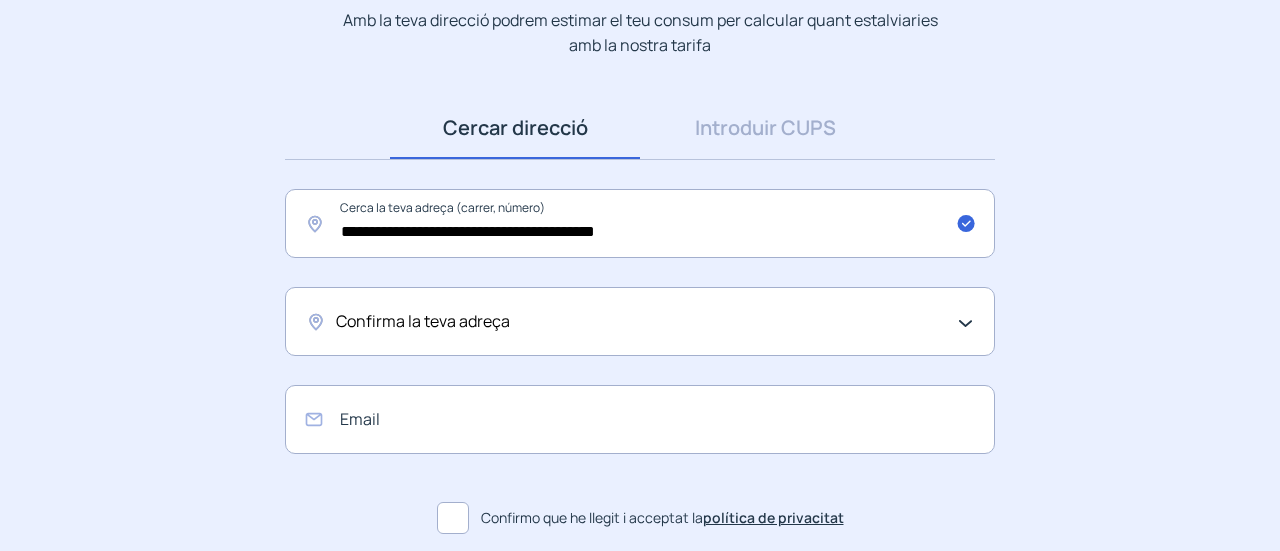 click on "Confirma la teva adreça" at bounding box center (640, 321) 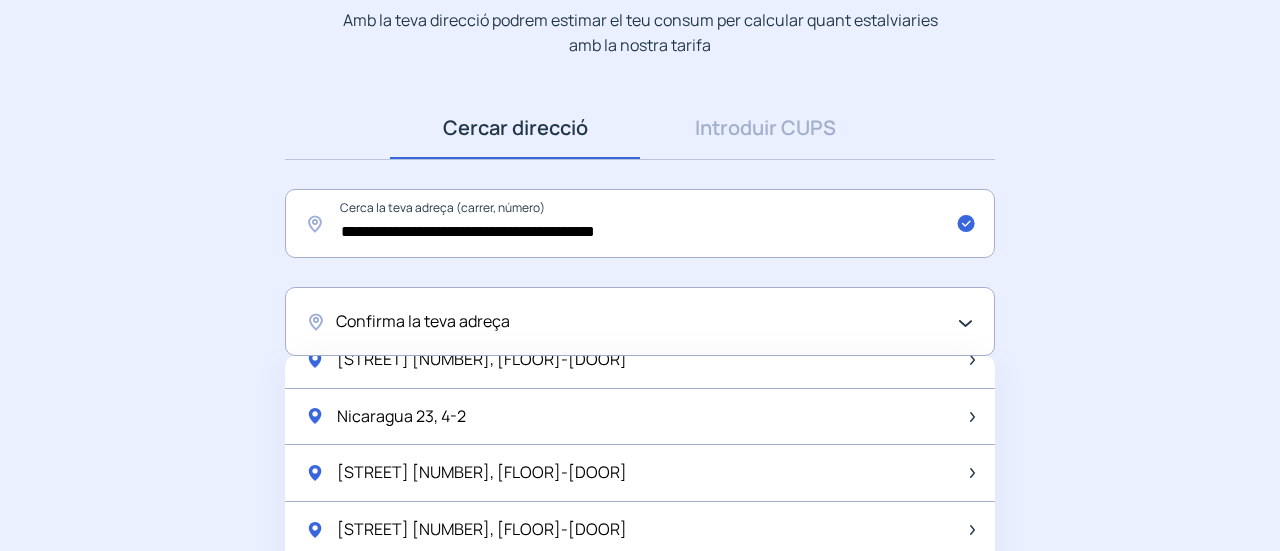 scroll, scrollTop: 653, scrollLeft: 0, axis: vertical 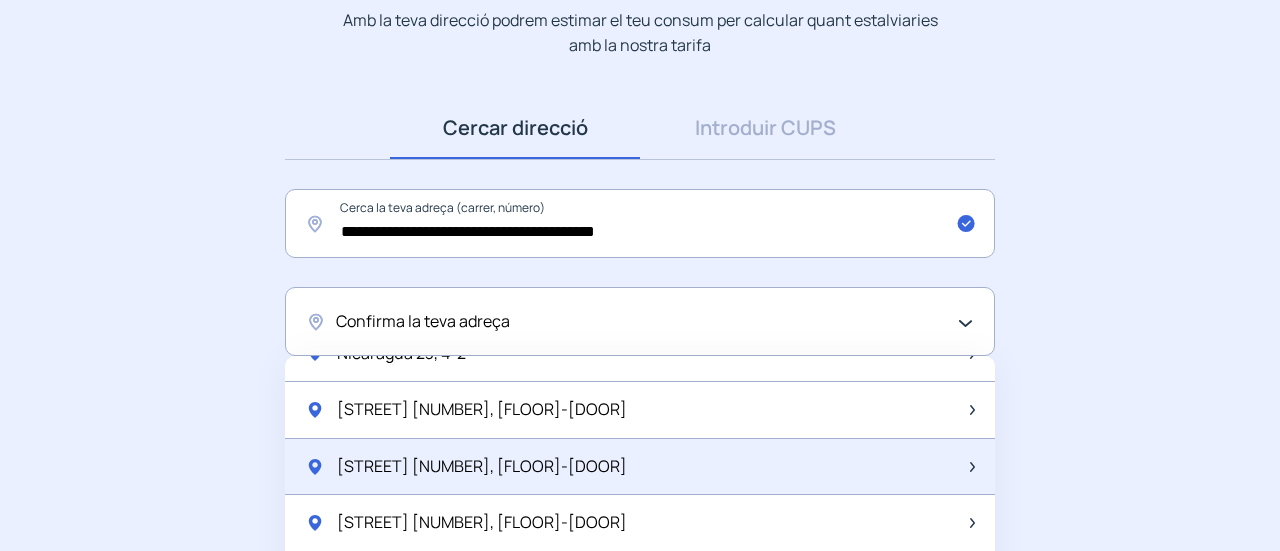click on "[STREET] [NUMBER], [FLOOR]-[DOOR]" at bounding box center (640, 467) 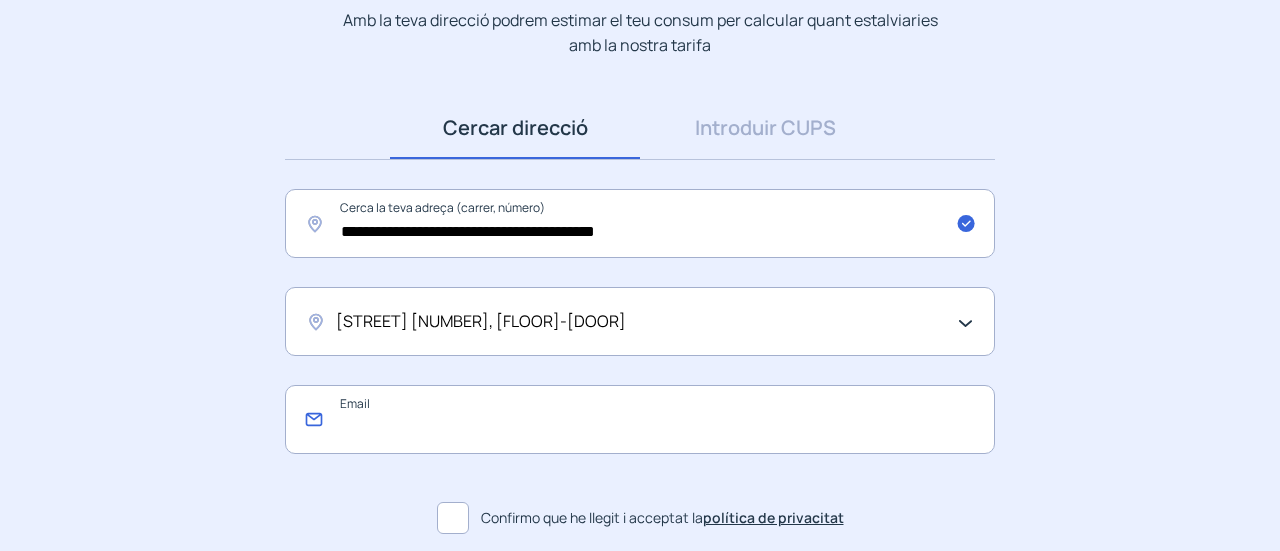 click at bounding box center [640, 419] 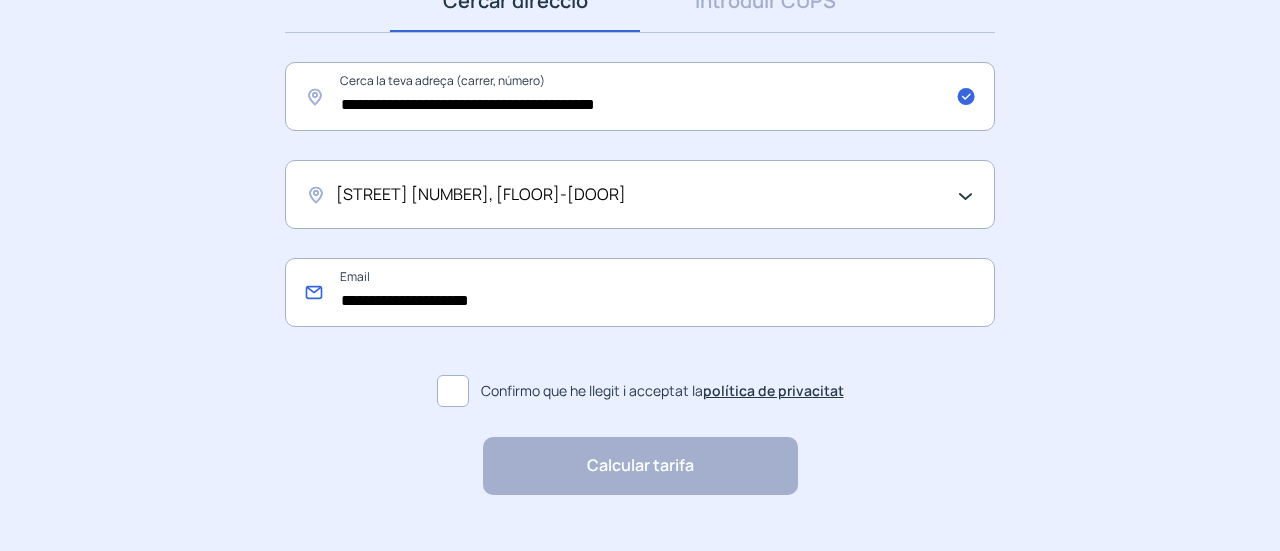 scroll, scrollTop: 354, scrollLeft: 0, axis: vertical 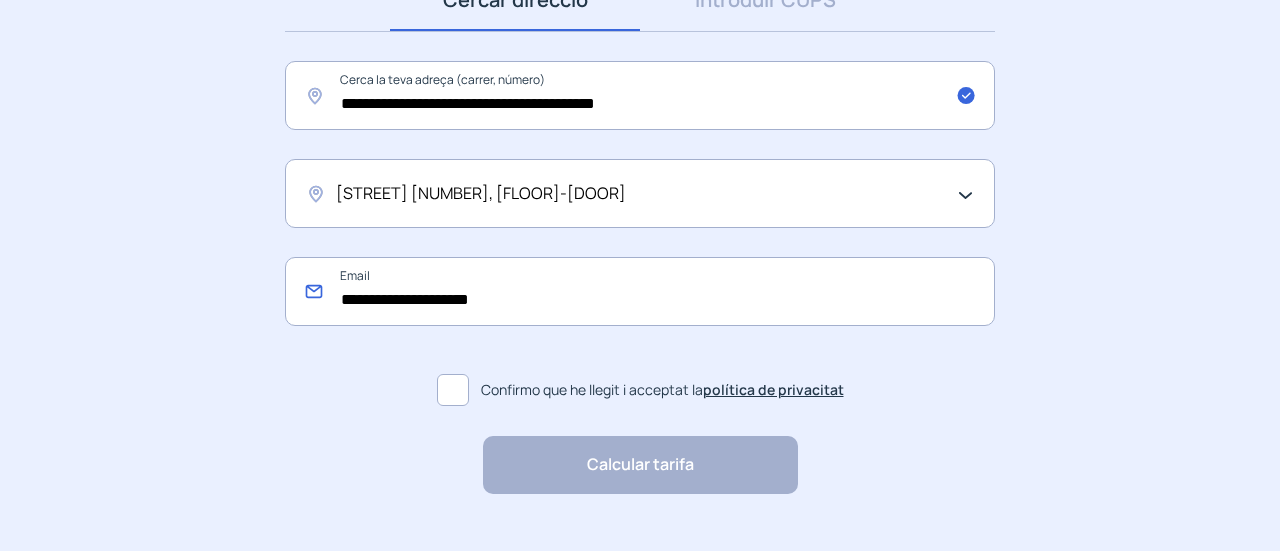 type on "**********" 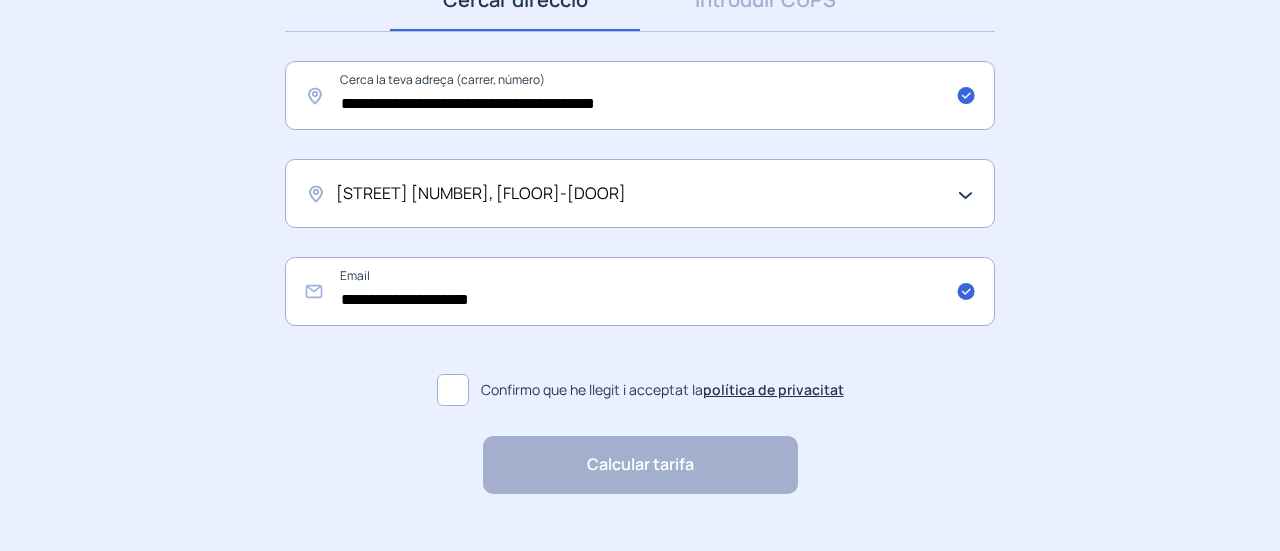 click at bounding box center [453, 390] 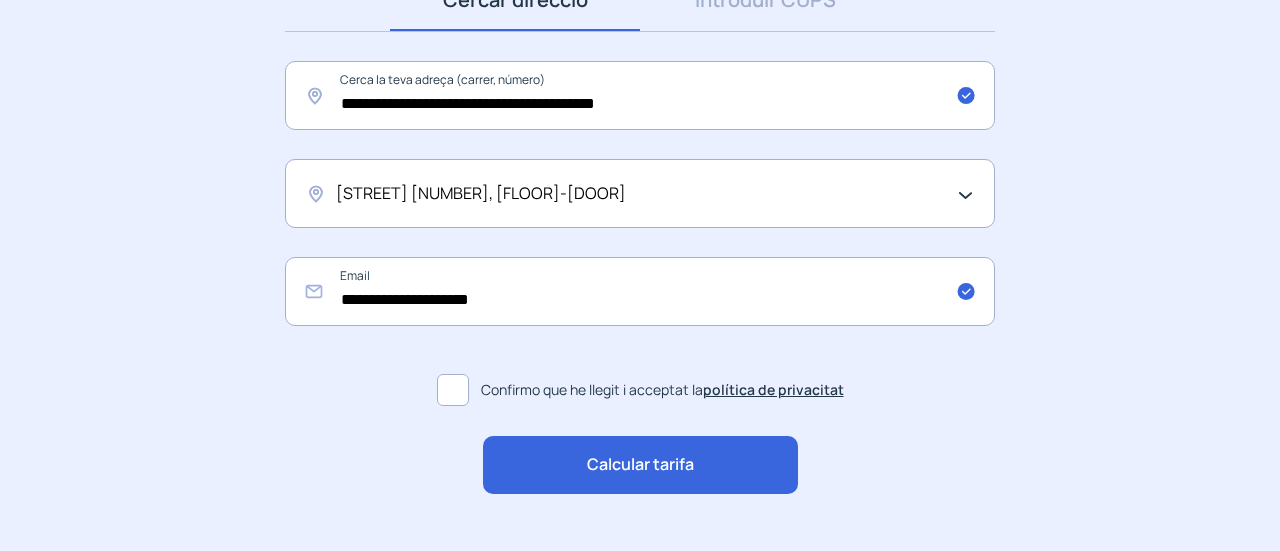 click on "Calcular tarifa" at bounding box center (640, 465) 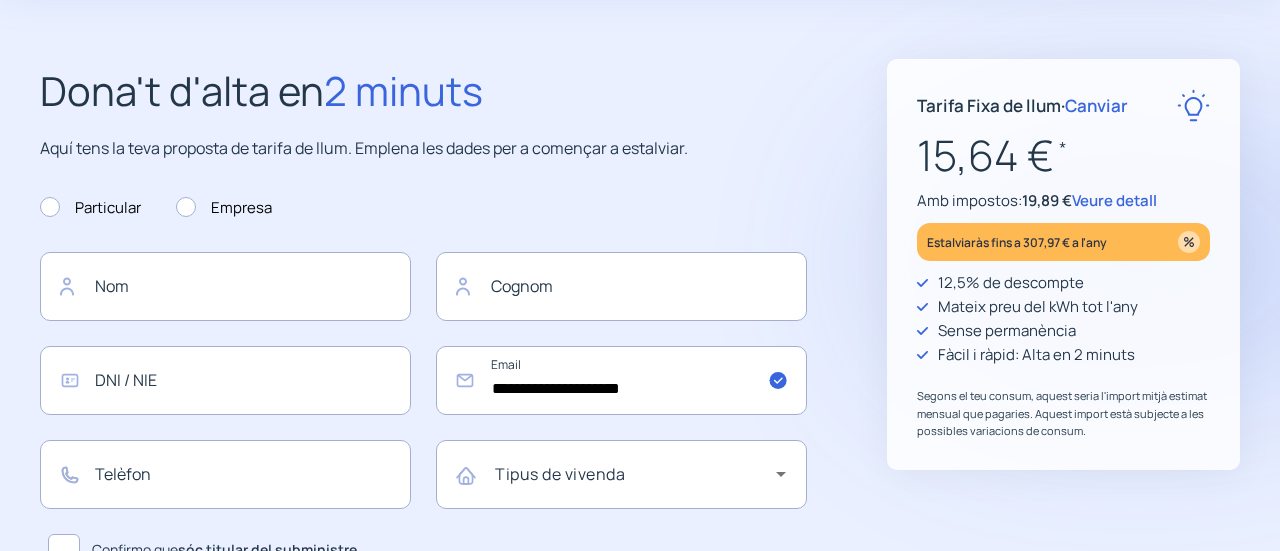 scroll, scrollTop: 89, scrollLeft: 0, axis: vertical 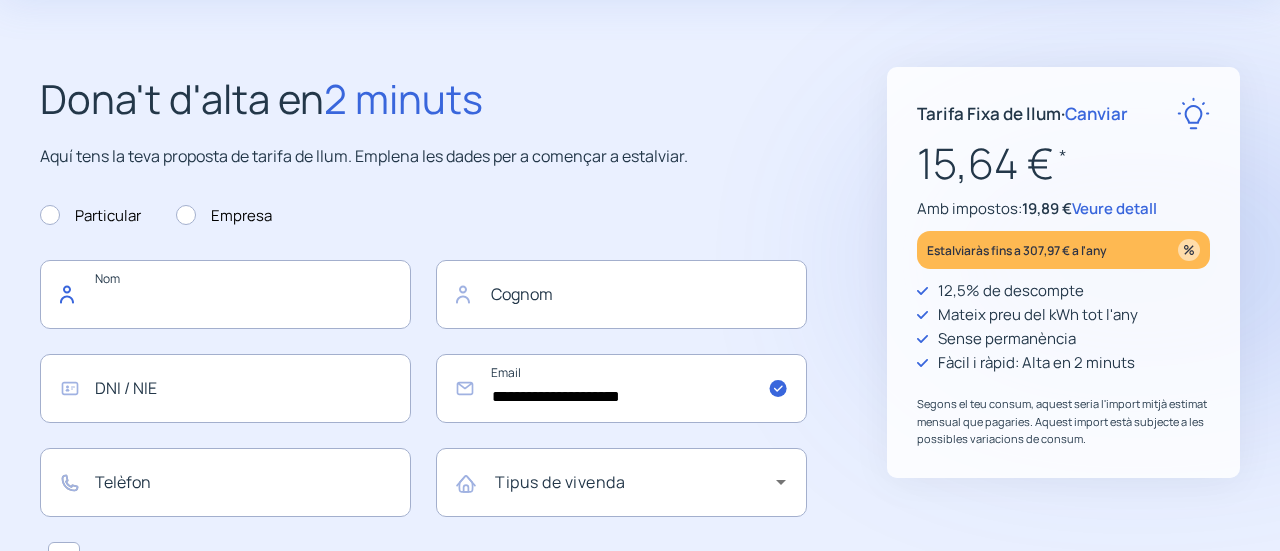 click at bounding box center (225, 294) 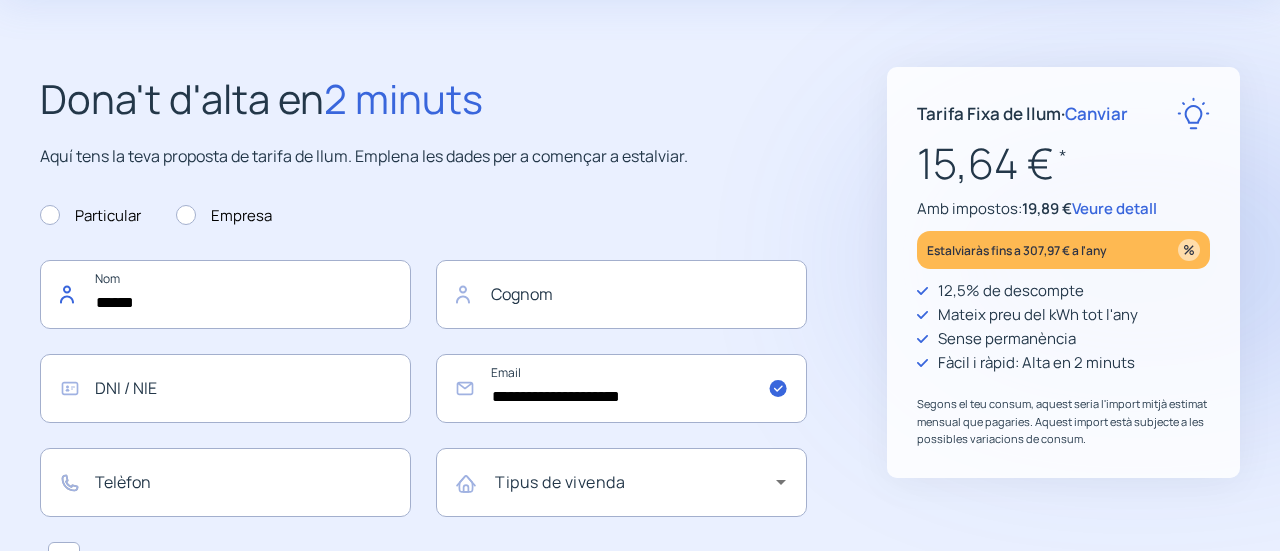type on "******" 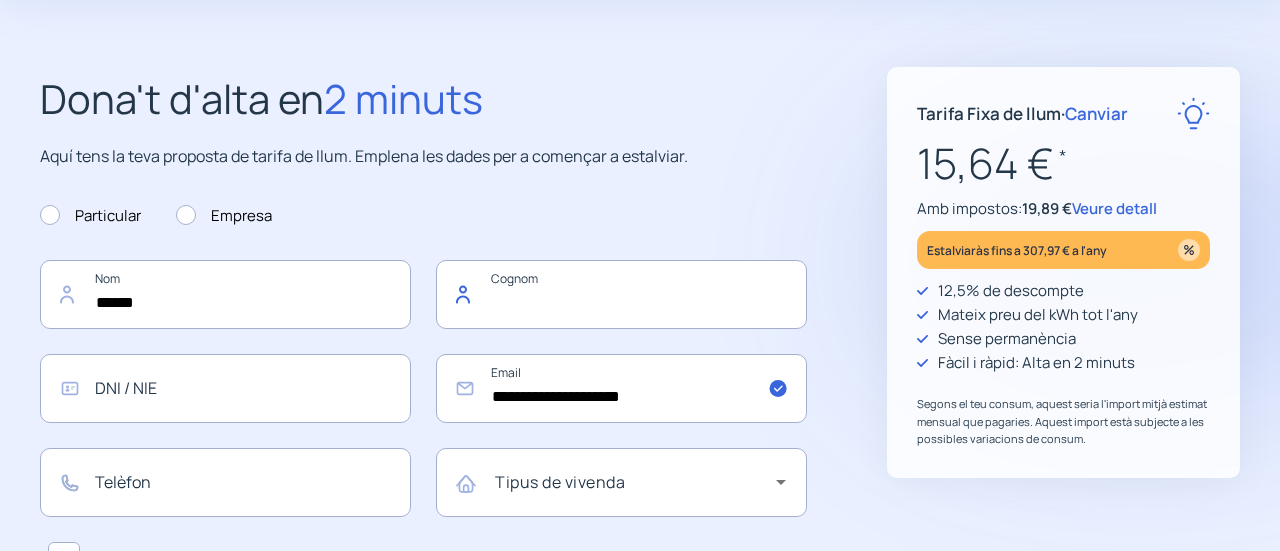 click at bounding box center (621, 294) 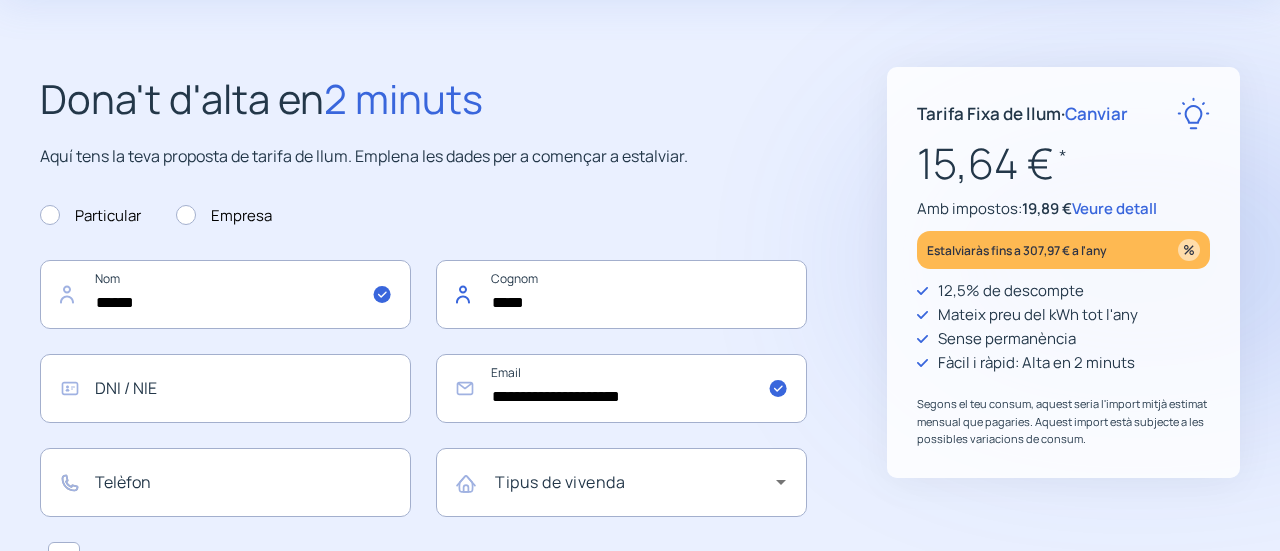type on "*****" 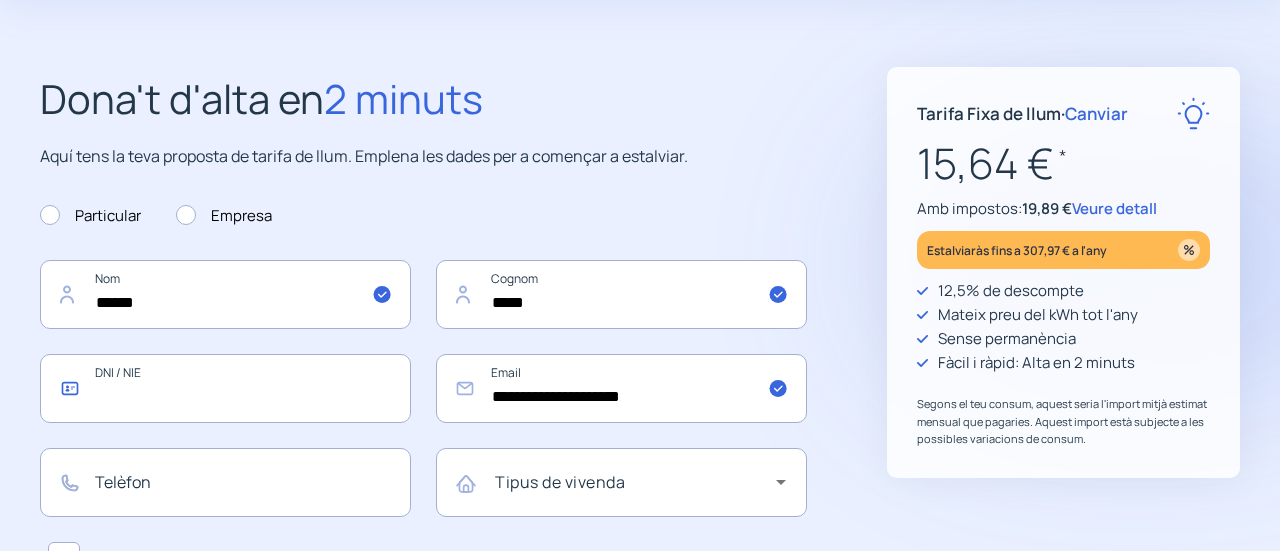 click at bounding box center (225, 388) 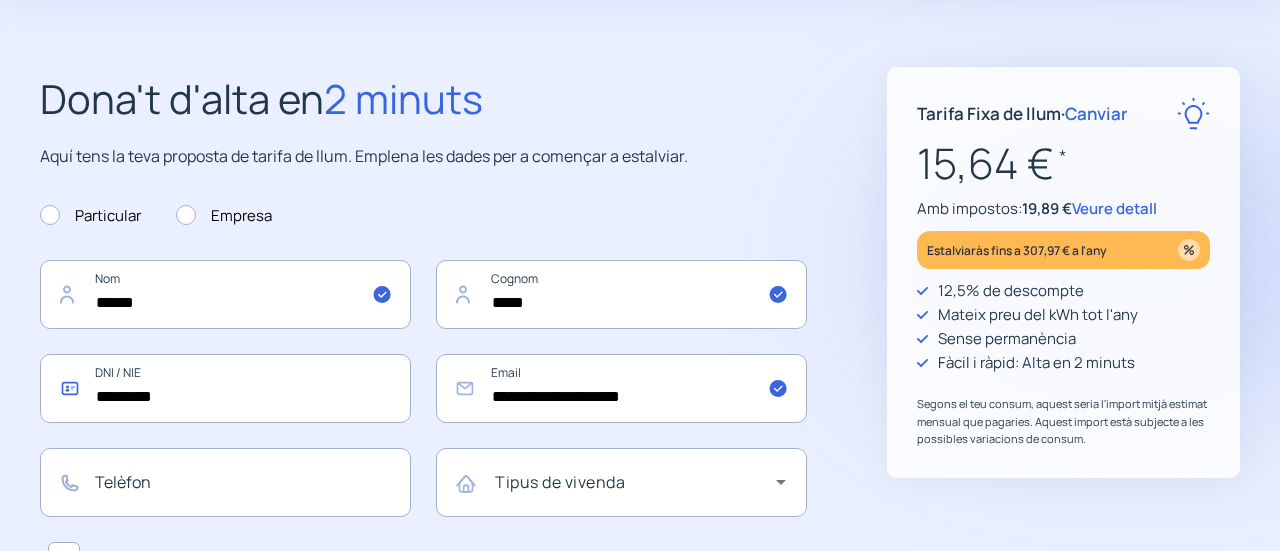 type on "*********" 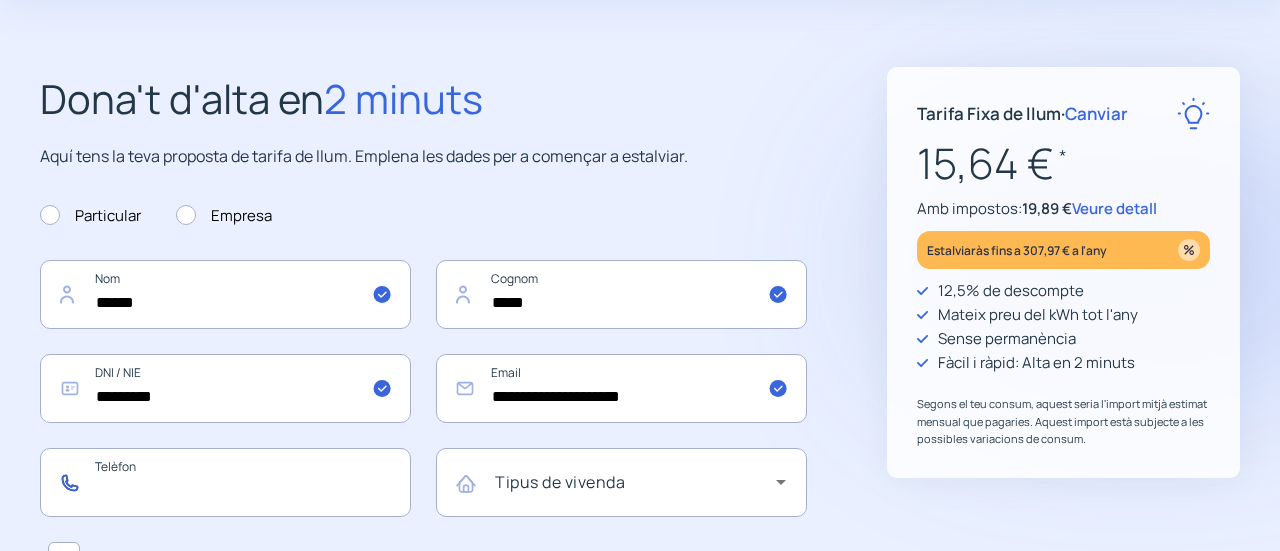 click at bounding box center (225, 482) 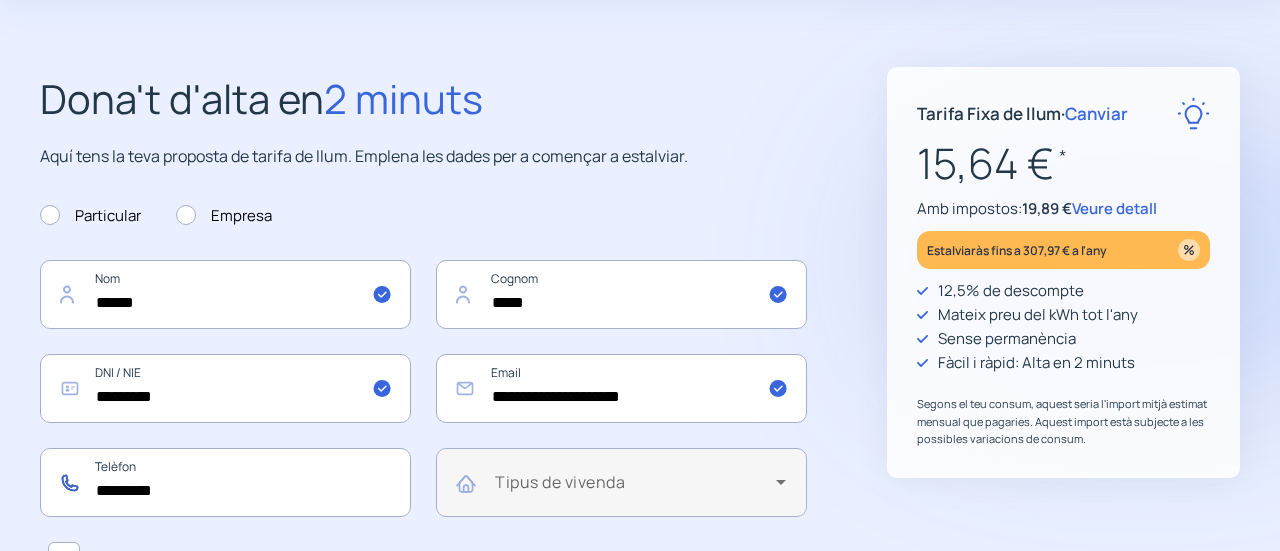 type on "*********" 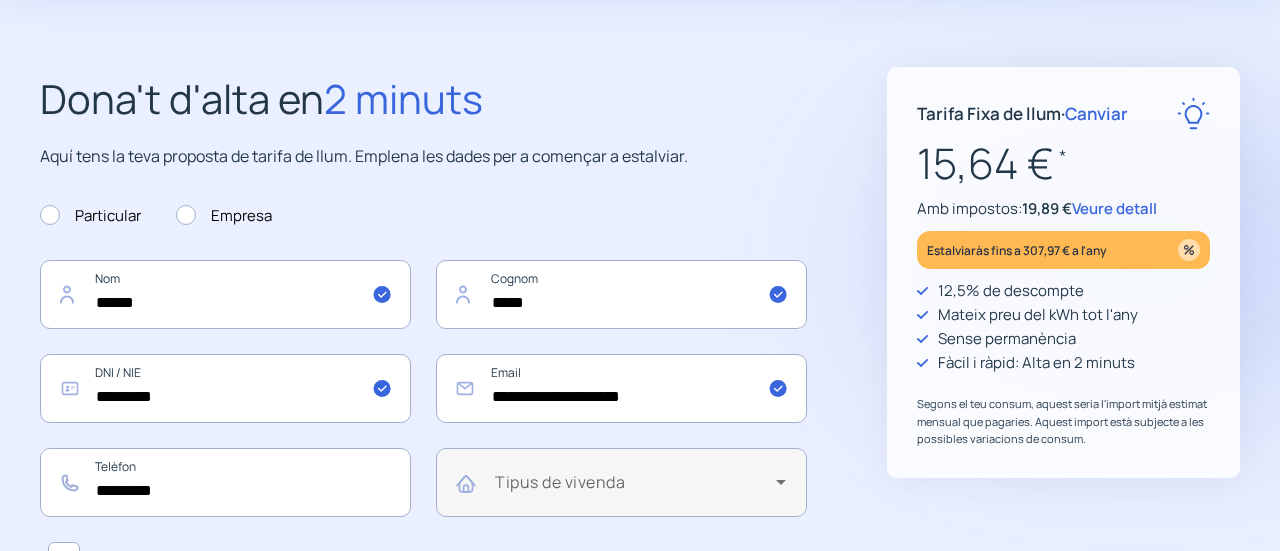 click on "Tipus de vivenda" at bounding box center [640, 482] 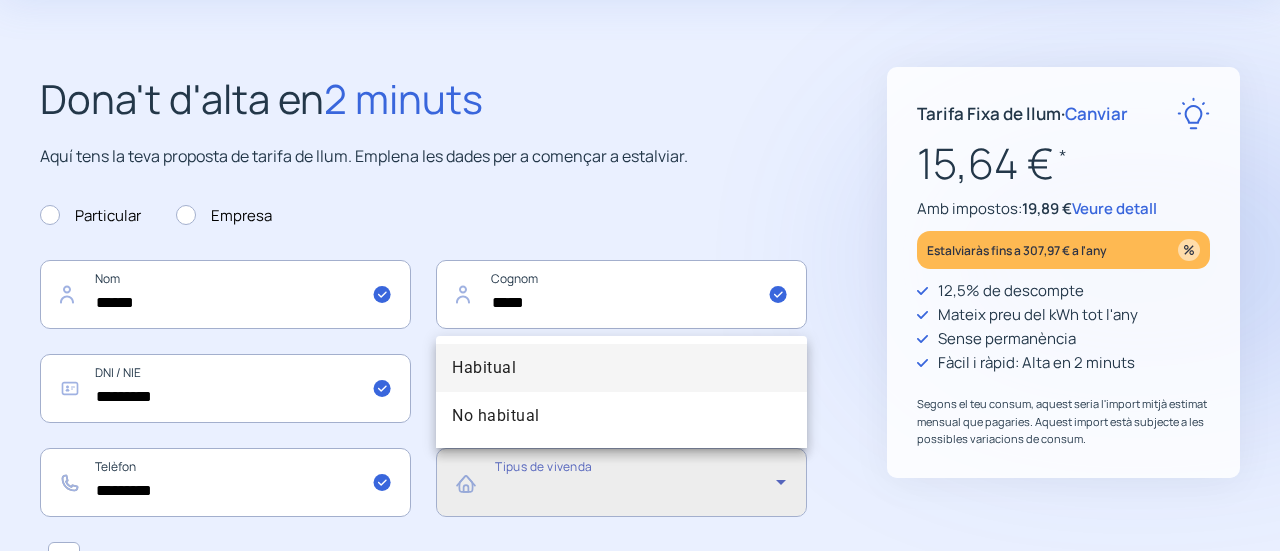 click on "Habitual" at bounding box center [621, 368] 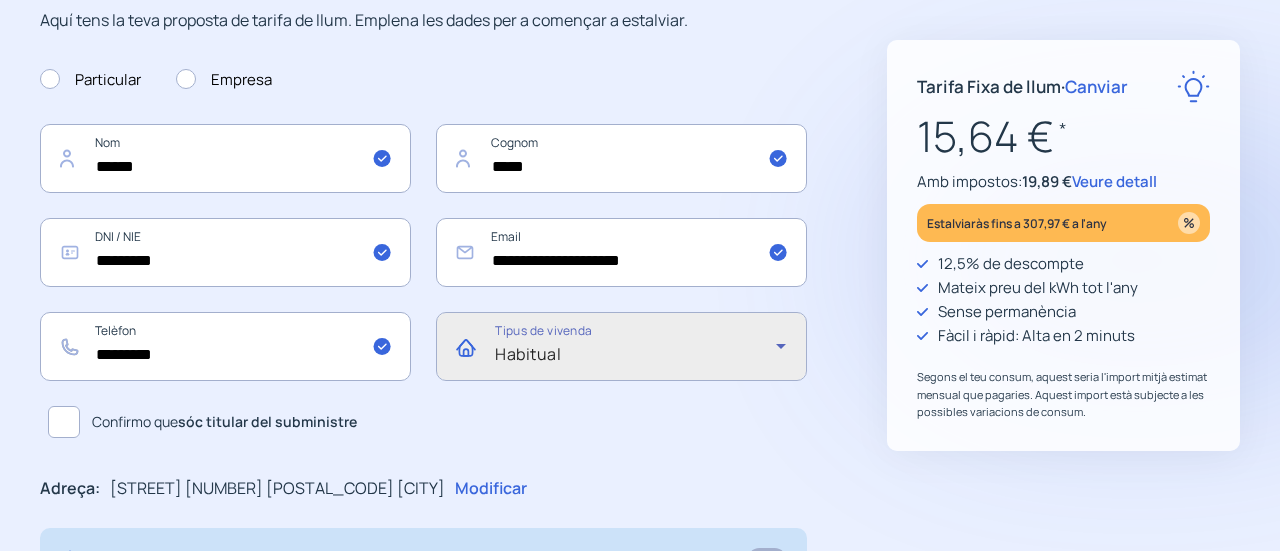scroll, scrollTop: 277, scrollLeft: 0, axis: vertical 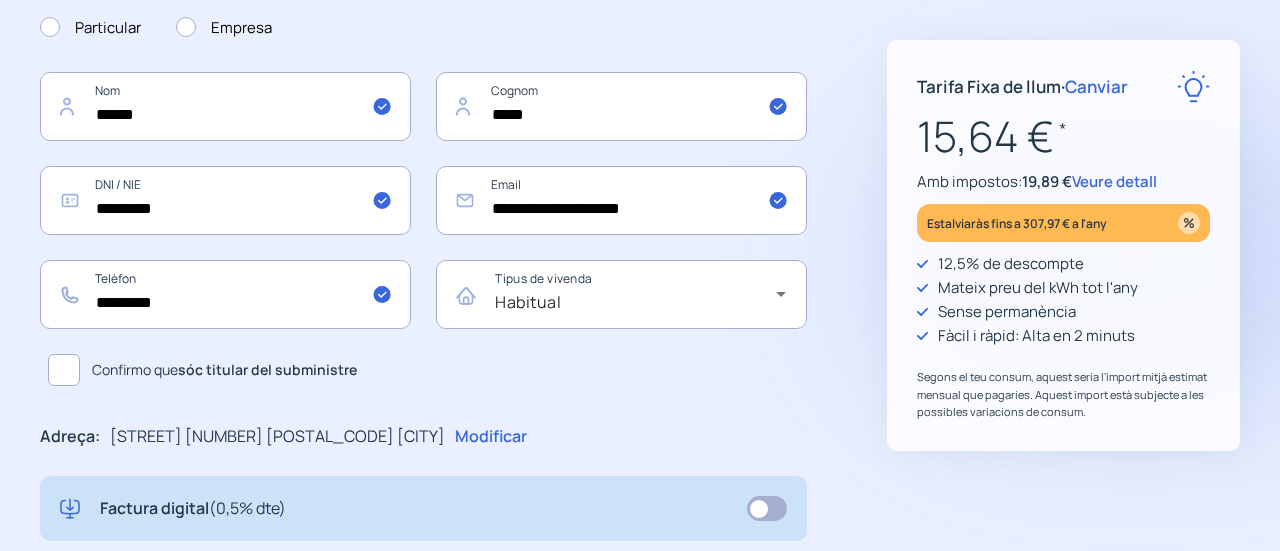 click at bounding box center [64, 370] 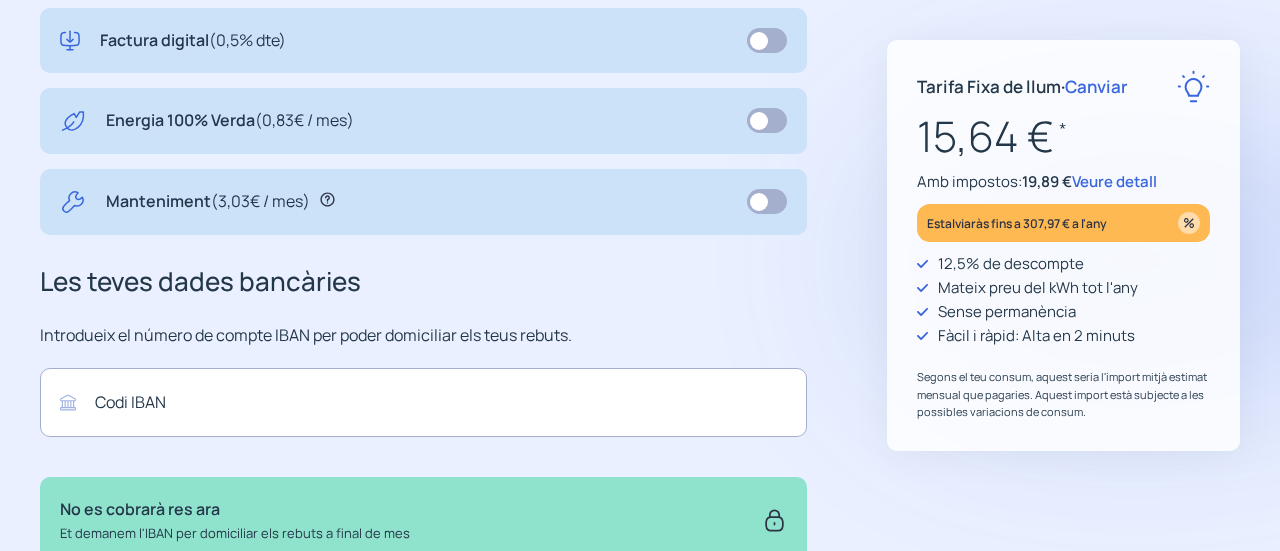 scroll, scrollTop: 750, scrollLeft: 0, axis: vertical 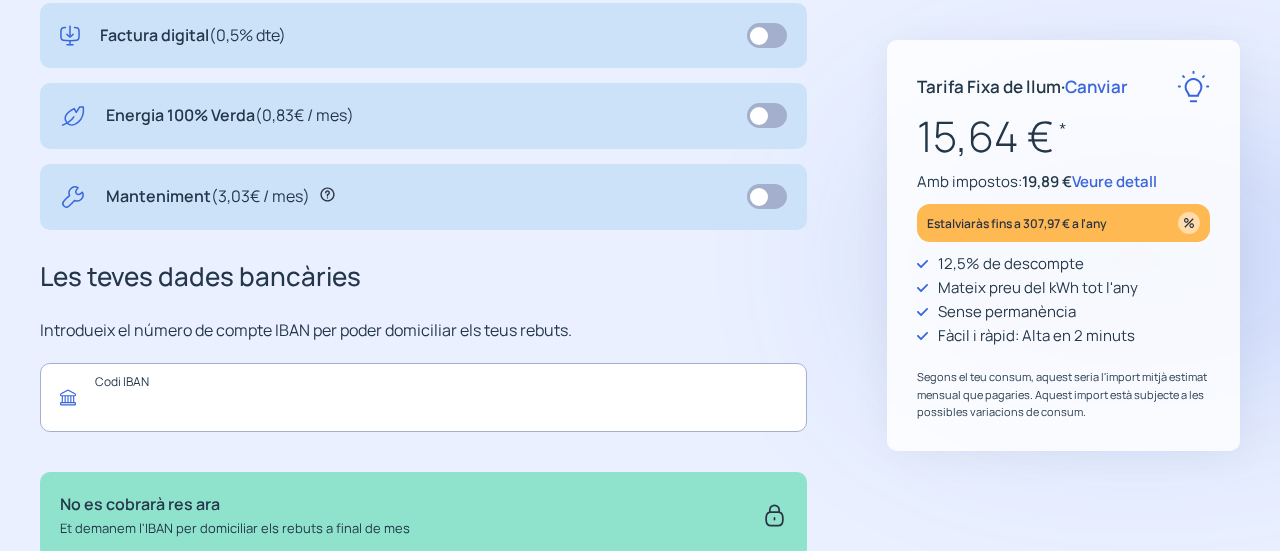 click at bounding box center (423, 397) 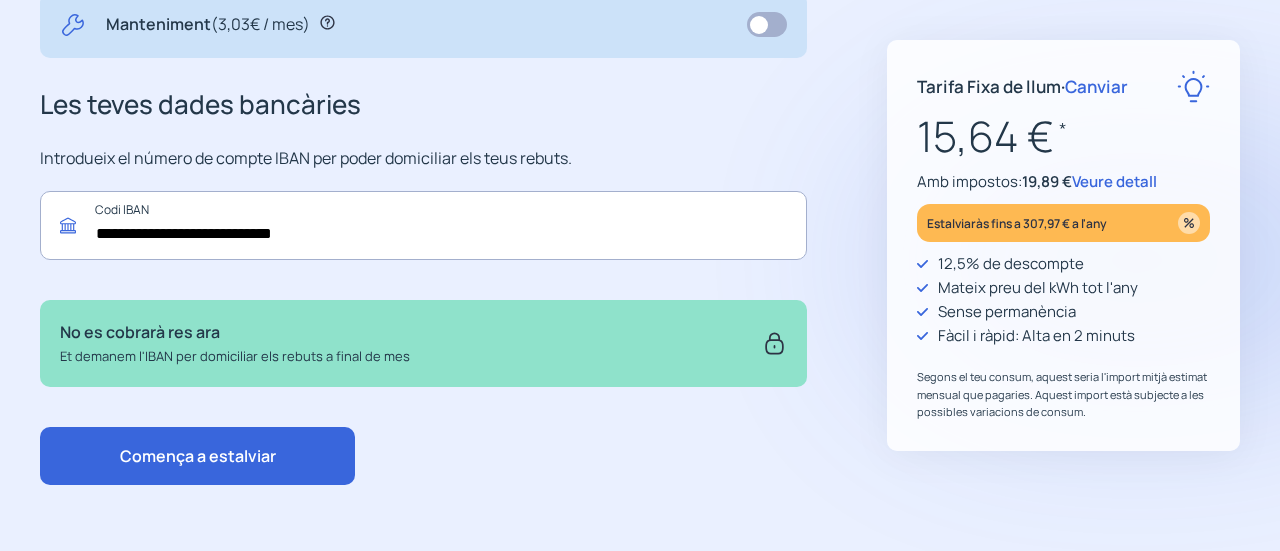 scroll, scrollTop: 925, scrollLeft: 0, axis: vertical 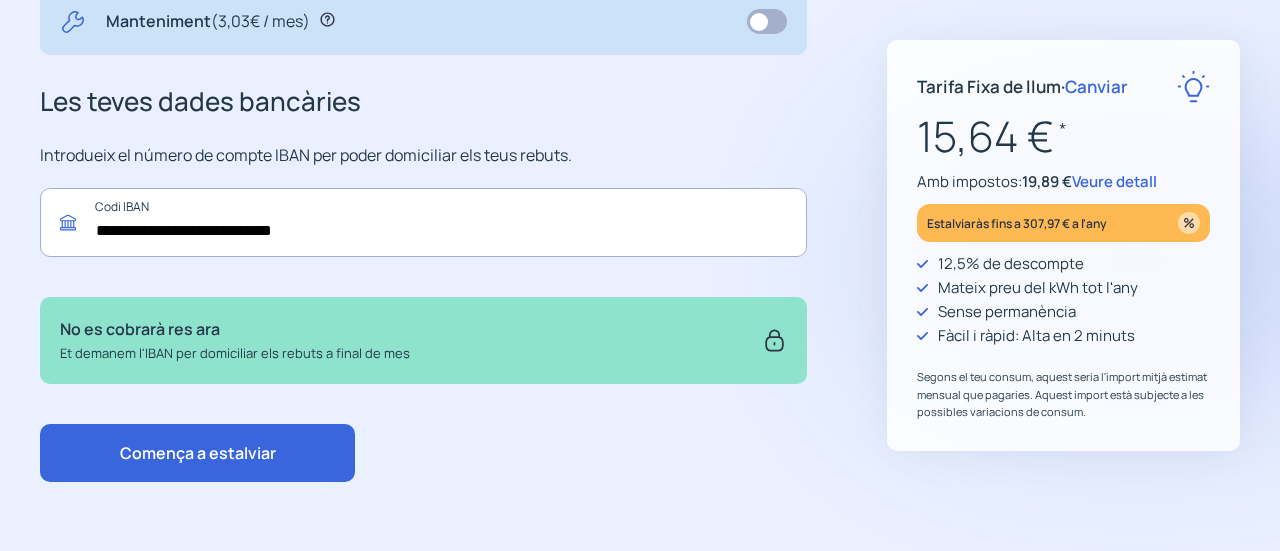 type on "**********" 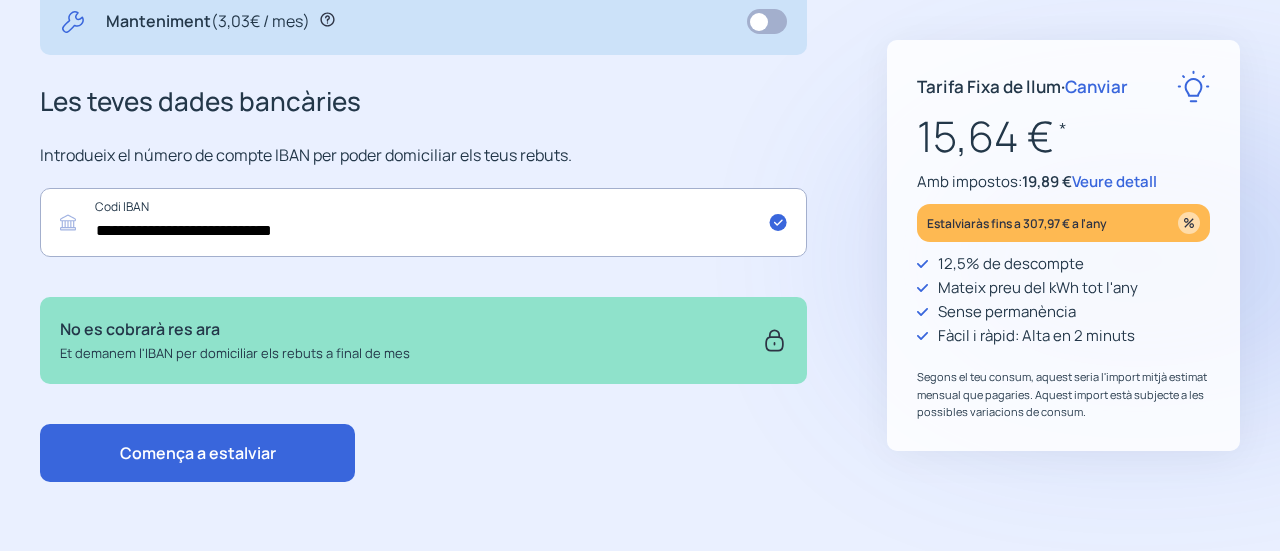 click on "Comença a estalviar" at bounding box center (198, 453) 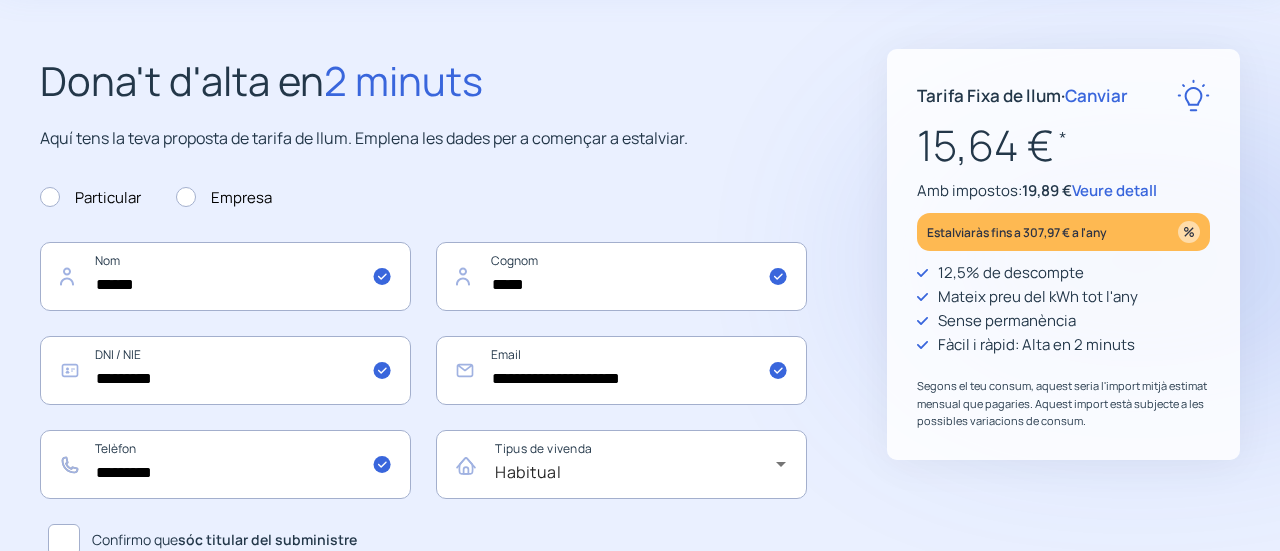 scroll, scrollTop: 99, scrollLeft: 0, axis: vertical 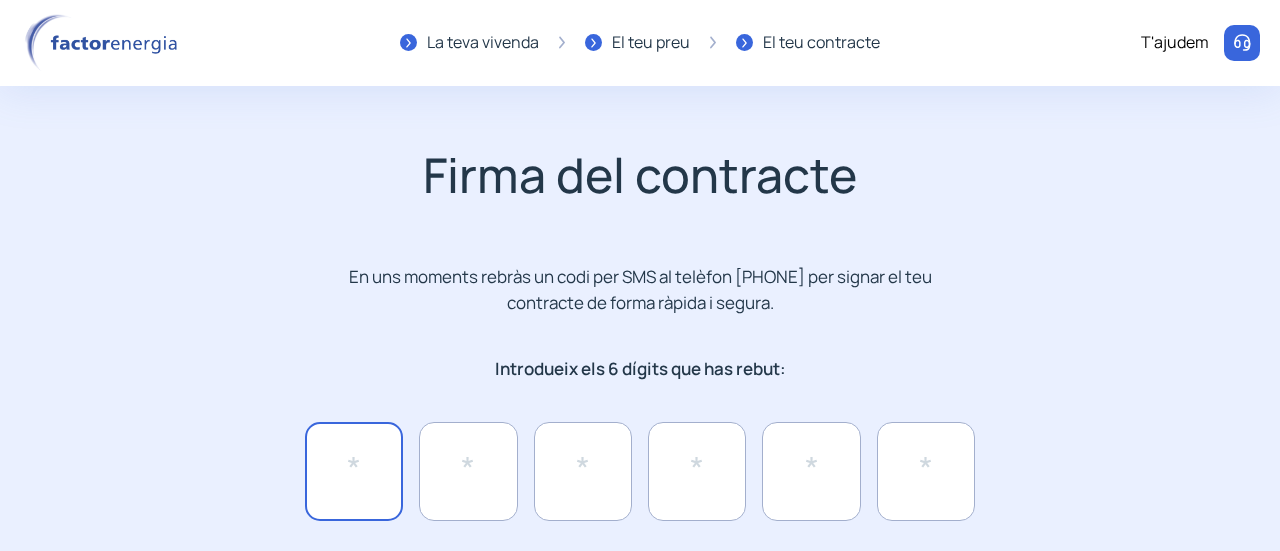 click at bounding box center (354, 471) 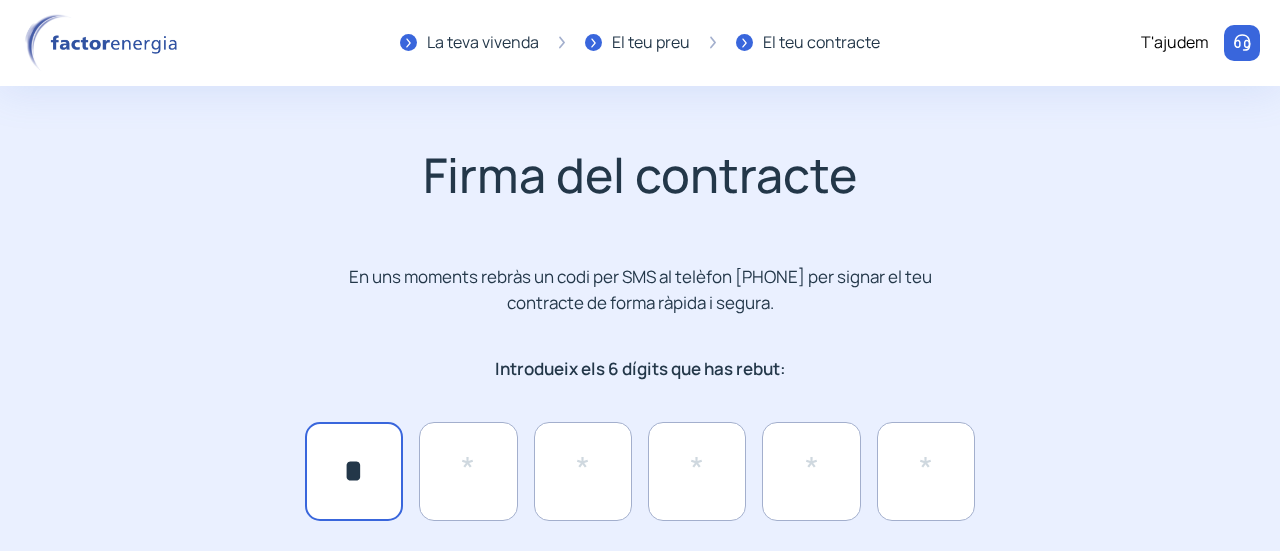 type on "*" 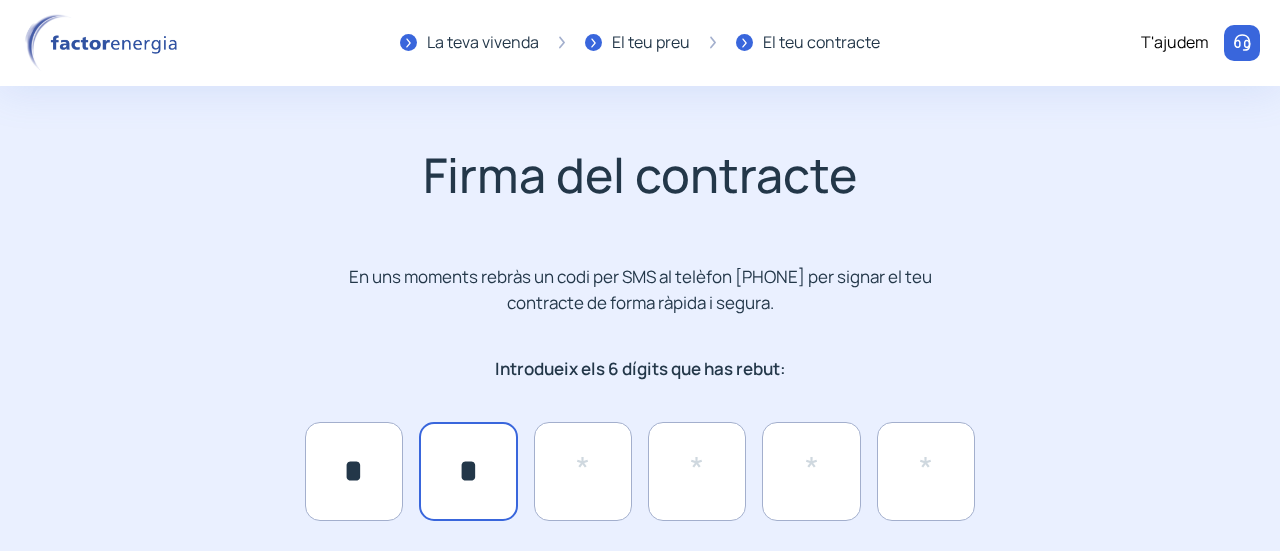 type on "*" 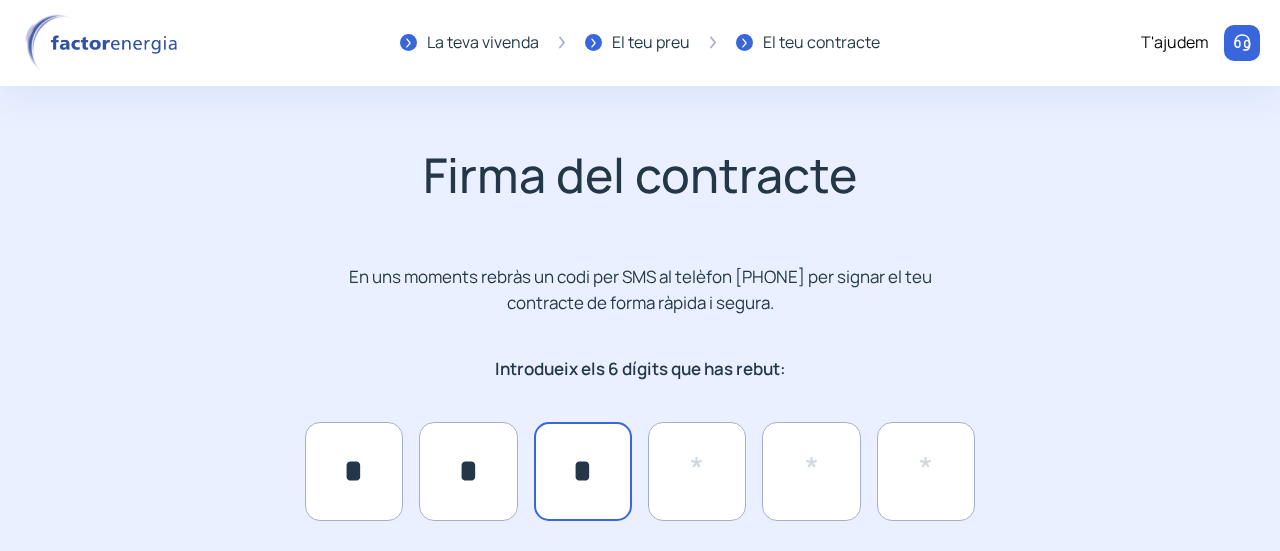 type on "*" 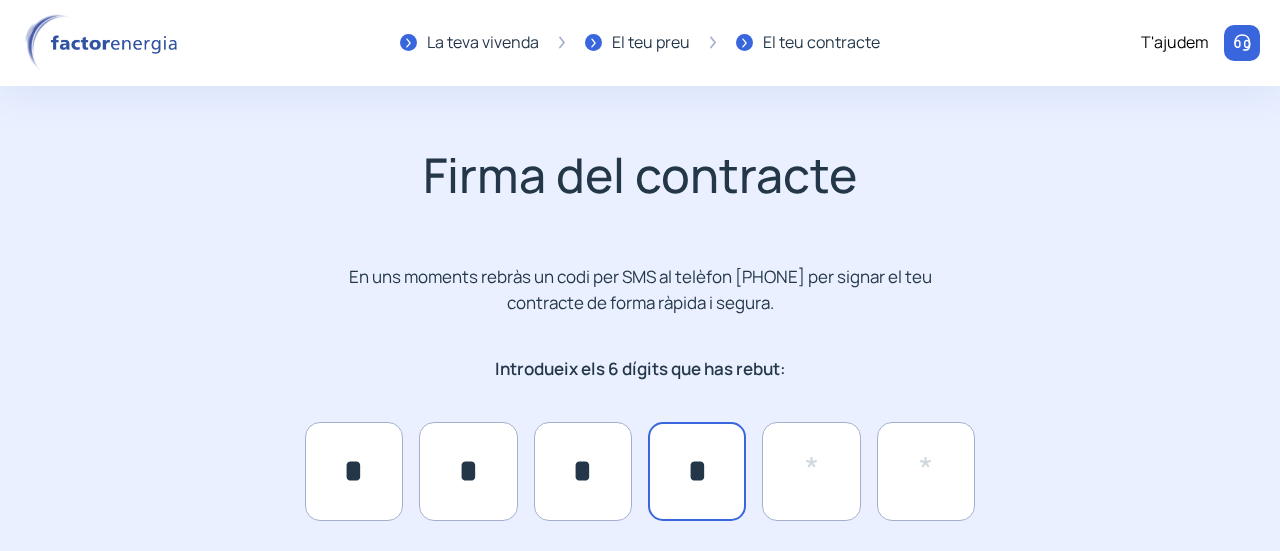 type on "*" 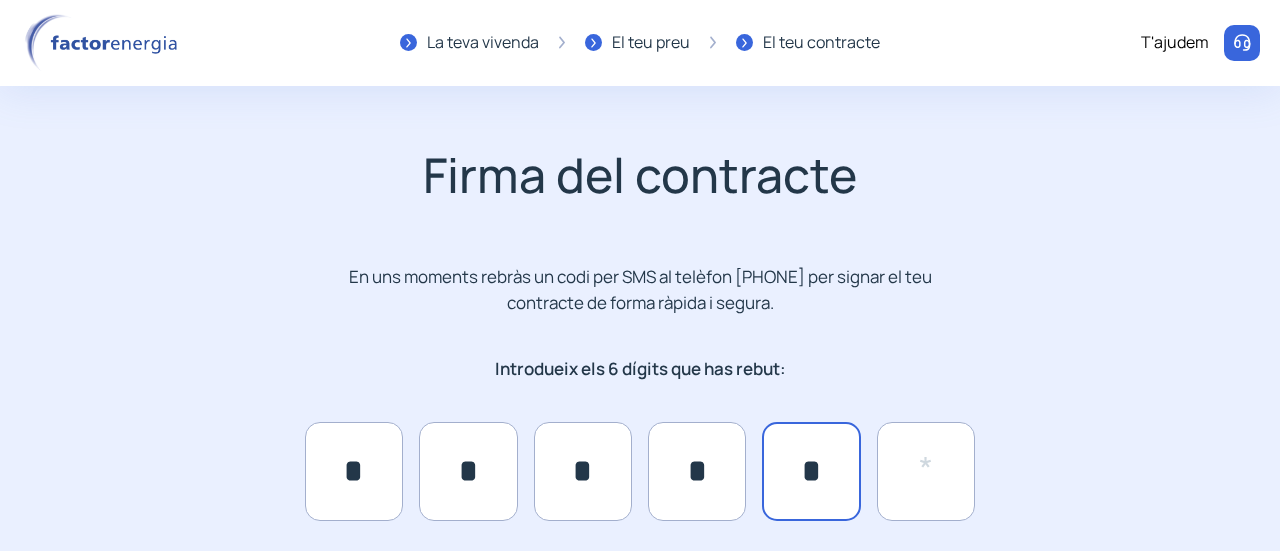 type on "*" 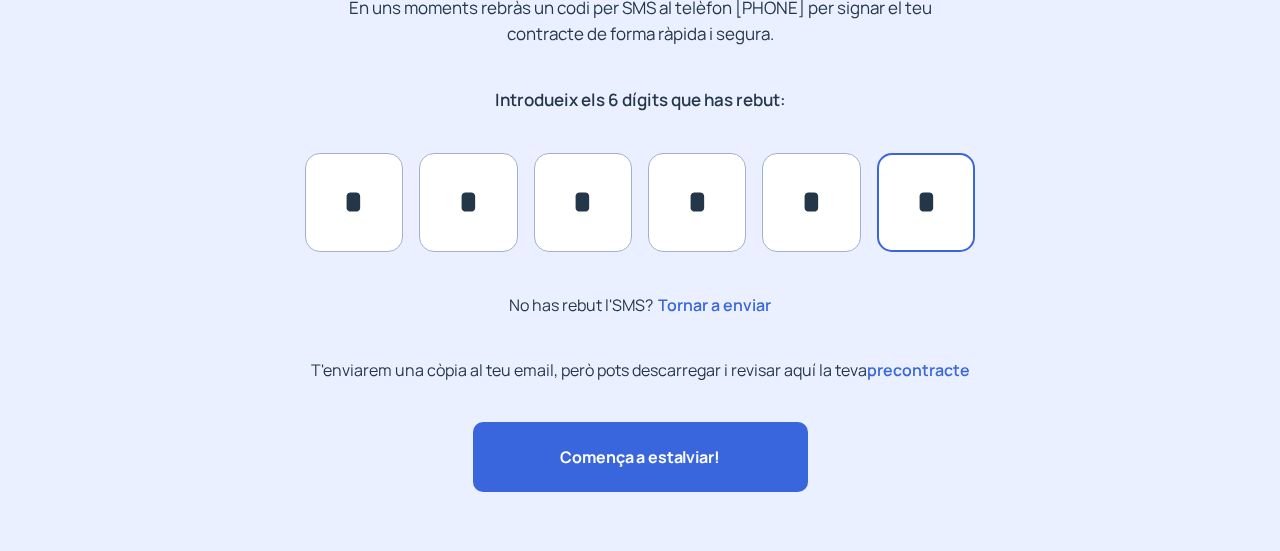 scroll, scrollTop: 270, scrollLeft: 0, axis: vertical 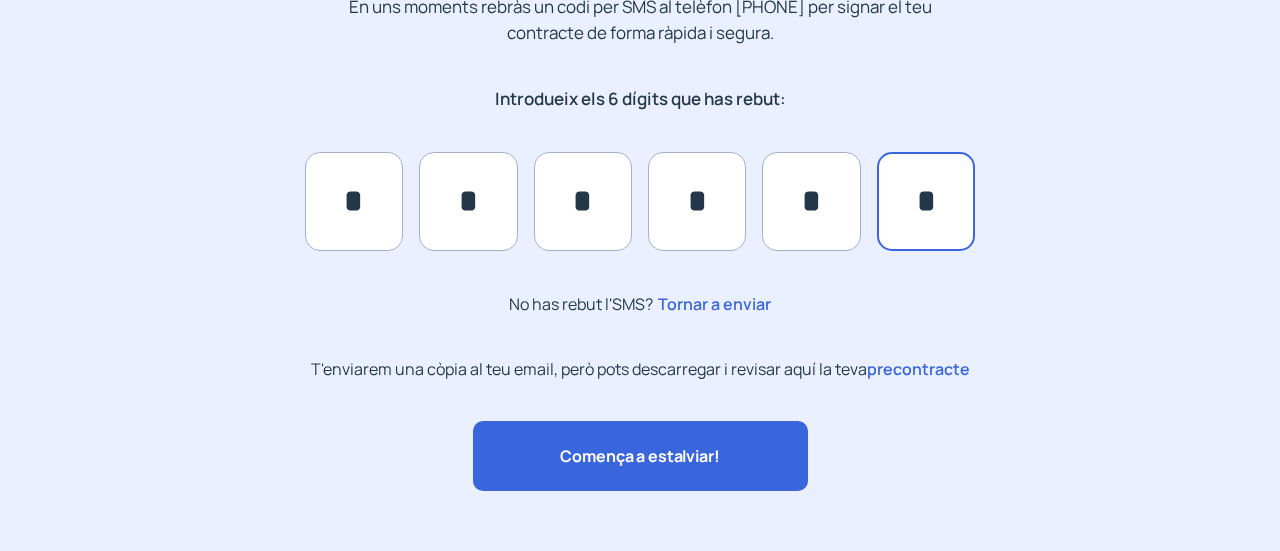 type on "*" 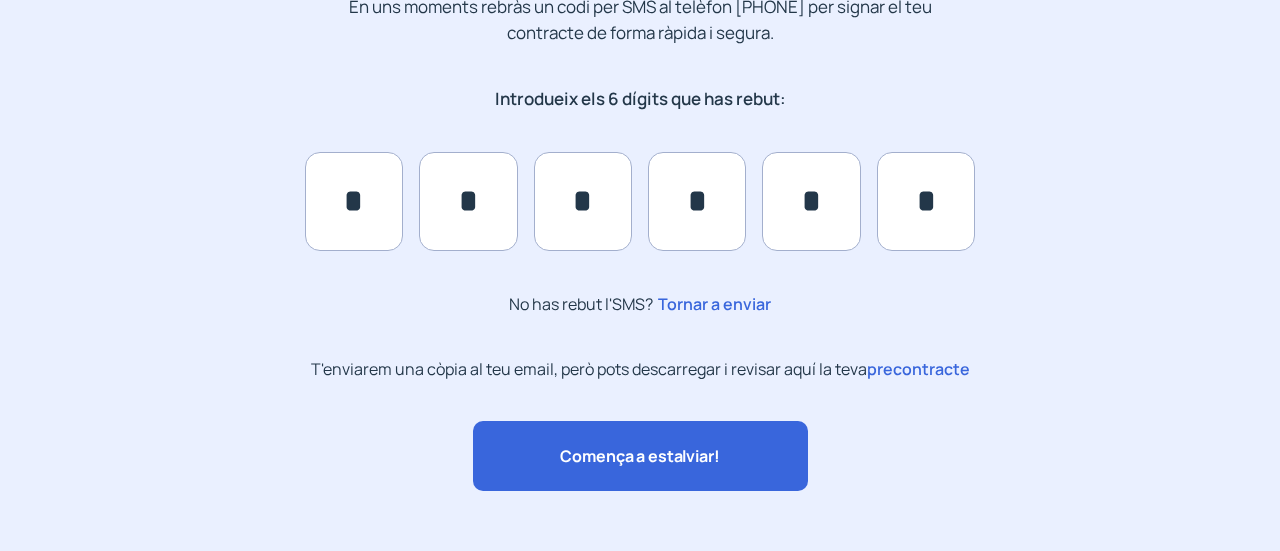 click on "Comença a estalviar!" at bounding box center (639, 456) 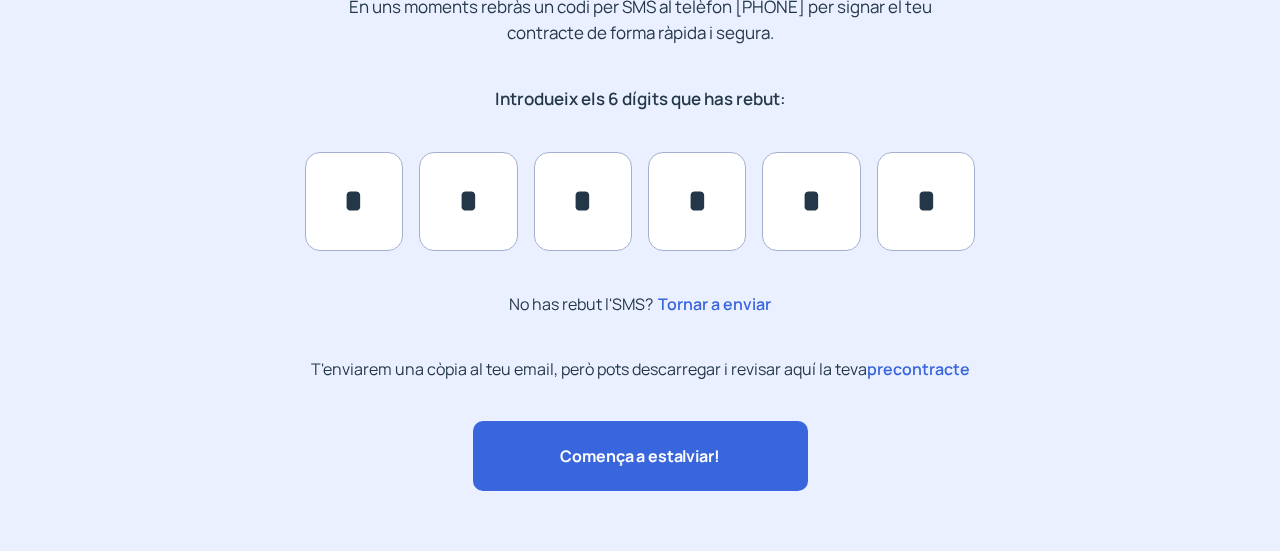 scroll, scrollTop: 0, scrollLeft: 0, axis: both 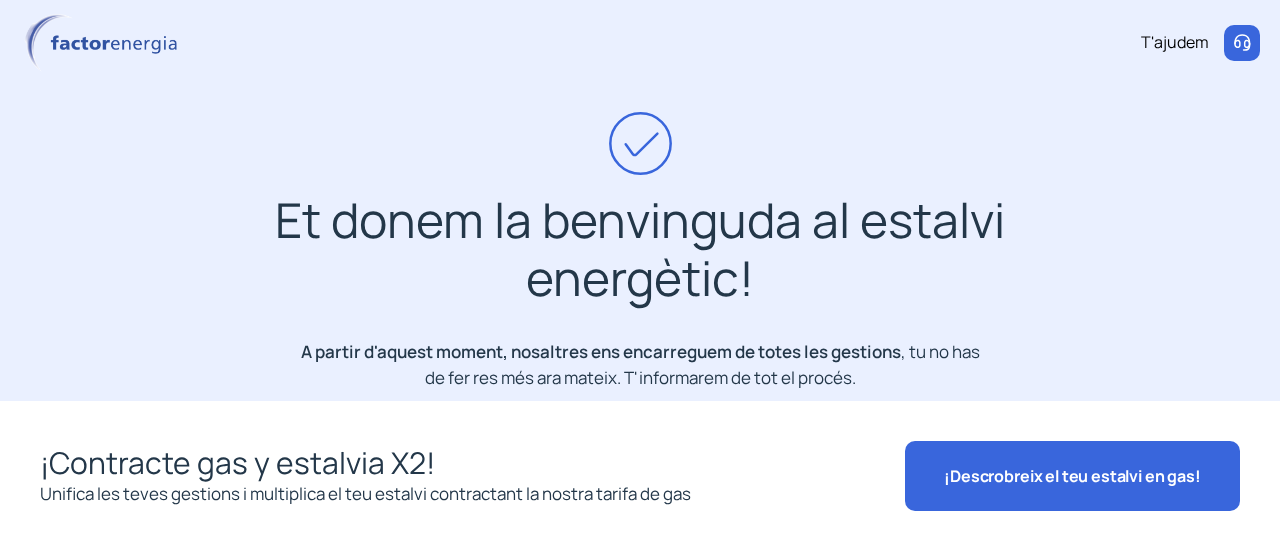 click on "Et donem la benvinguda al estalvi energètic!  A partir d'aquest moment, nosaltres ens encarreguem de totes les gestions , tu no has de fer res més ara mateix. T'informarem de tot el procés.  ¡Contracte gas y estalvia X2!   Unifica les teves gestions i multiplica el teu estalvi contractant la nostra tarifa de gas   ¡Descrobreix el teu estalvi en gas!" at bounding box center [640, 261] 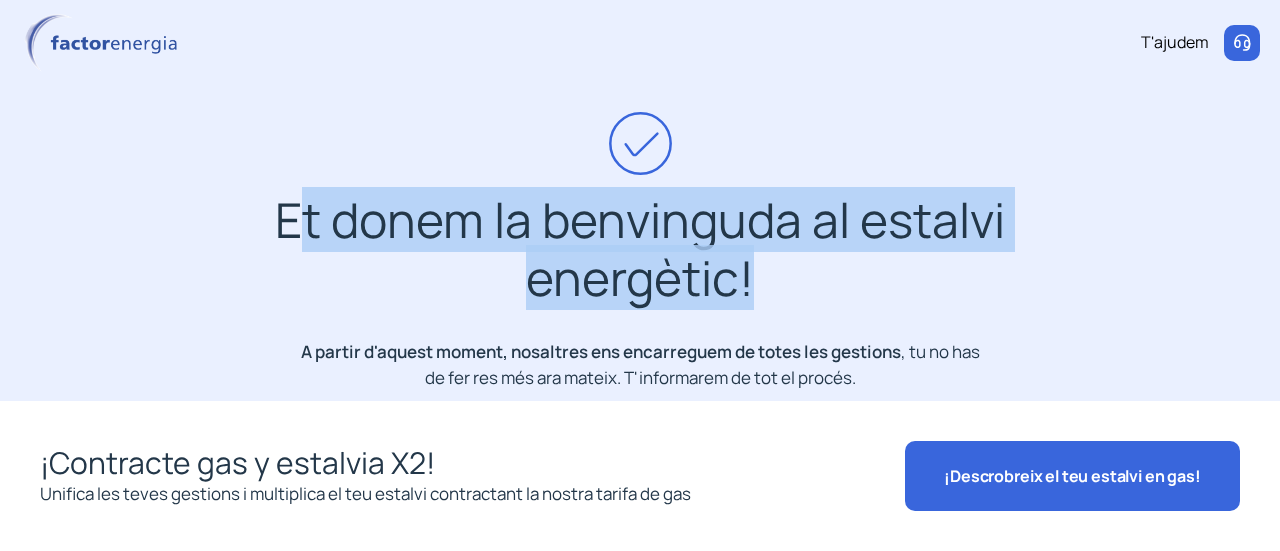 click on "Et donem la benvinguda al estalvi energètic!  A partir d'aquest moment, nosaltres ens encarreguem de totes les gestions , tu no has de fer res més ara mateix. T'informarem de tot el procés.  ¡Contracte gas y estalvia X2!   Unifica les teves gestions i multiplica el teu estalvi contractant la nostra tarifa de gas   ¡Descrobreix el teu estalvi en gas!" at bounding box center [640, 261] 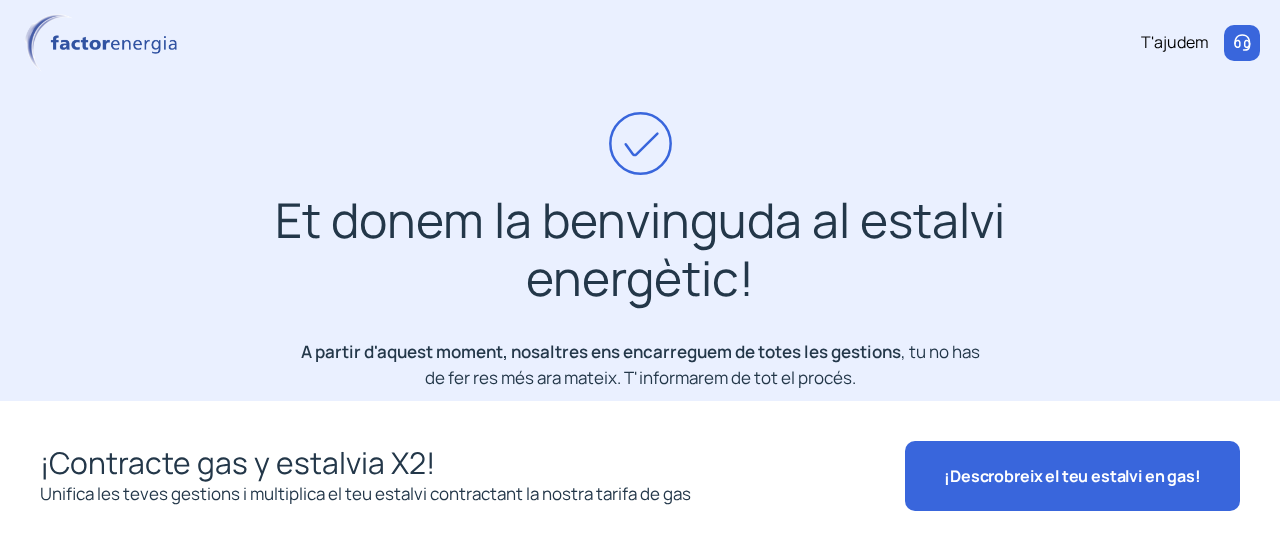 click on "T'ajudem" at bounding box center (640, 43) 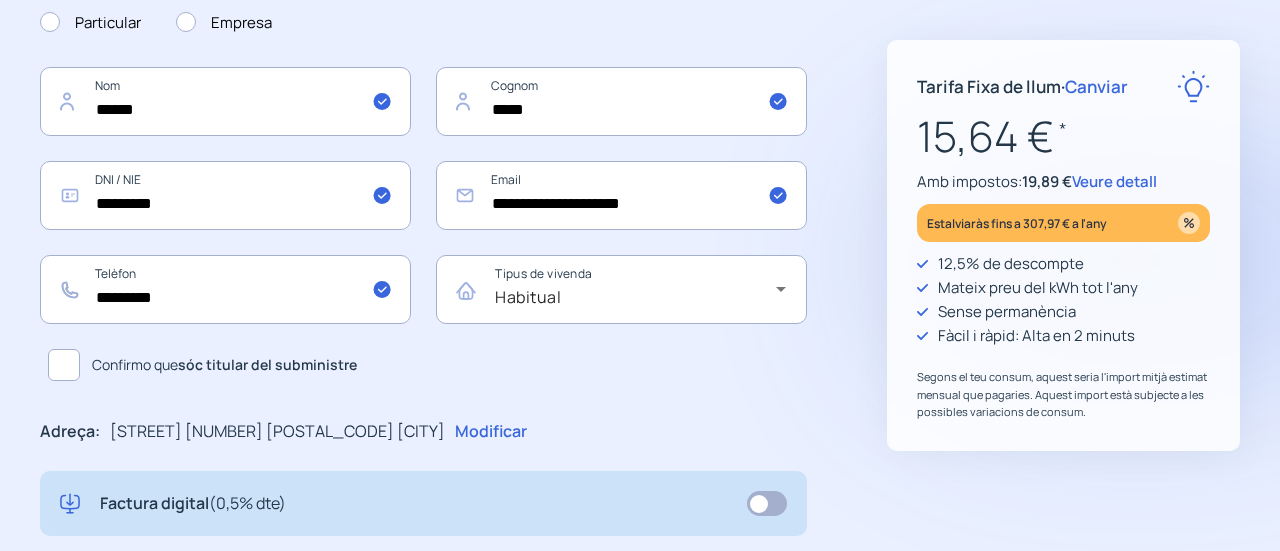 scroll, scrollTop: 0, scrollLeft: 0, axis: both 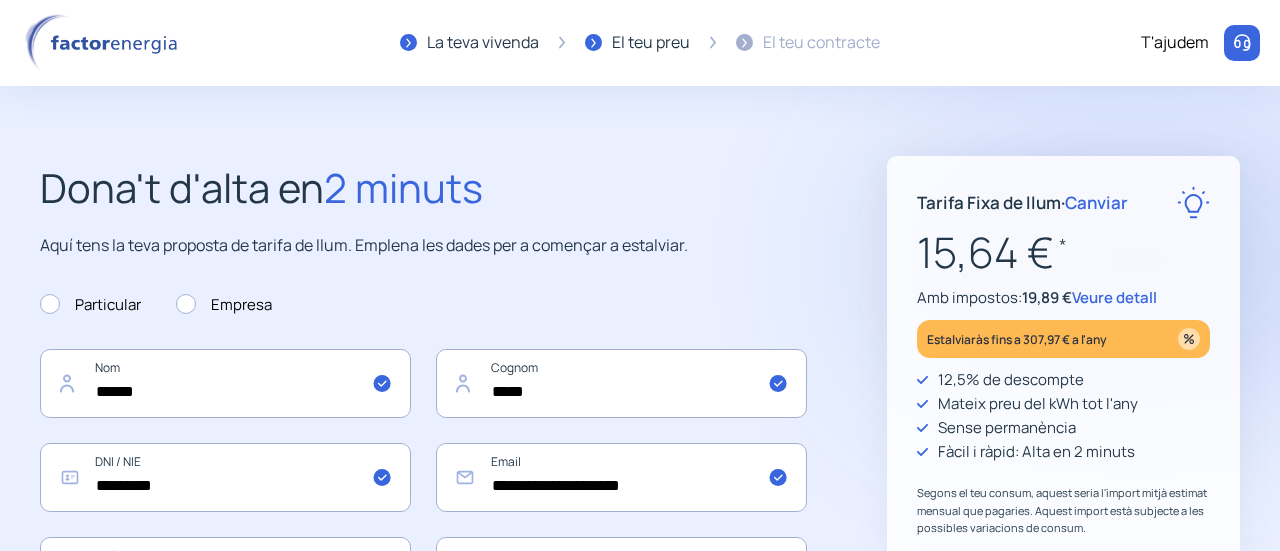 click at bounding box center [105, 43] 